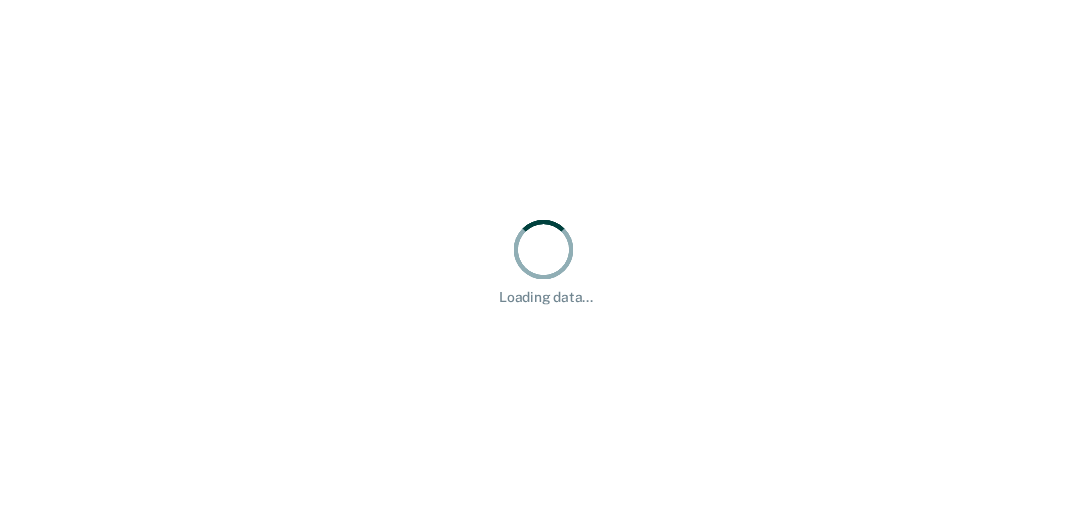 scroll, scrollTop: 0, scrollLeft: 0, axis: both 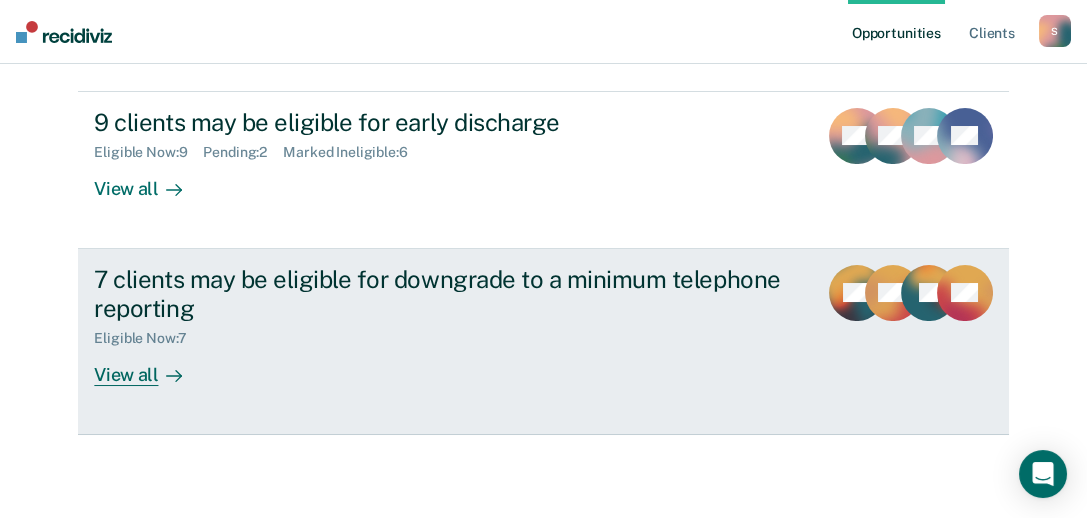 click on "7 clients may be eligible for downgrade to a minimum telephone reporting" at bounding box center (445, 294) 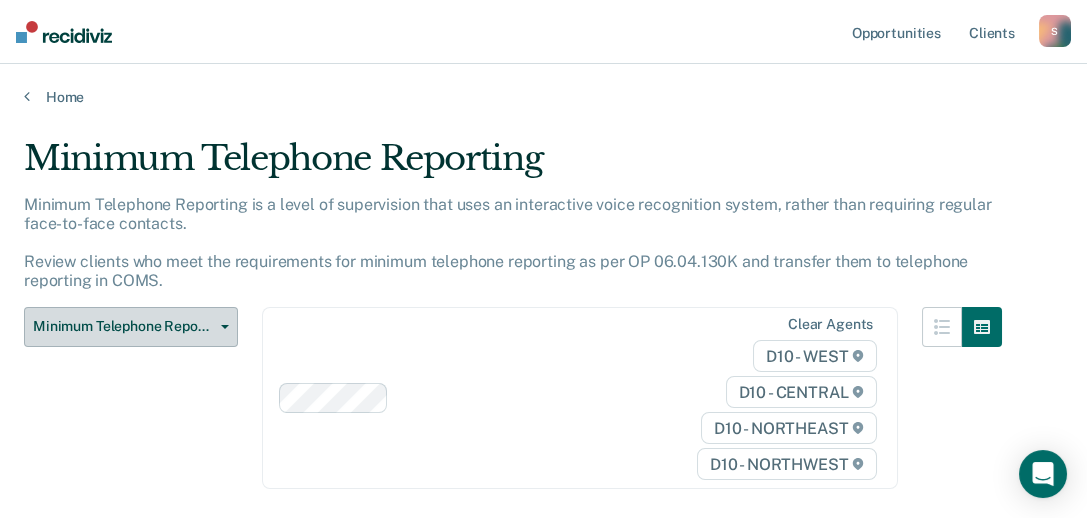 click on "Minimum Telephone Reporting" at bounding box center [123, 326] 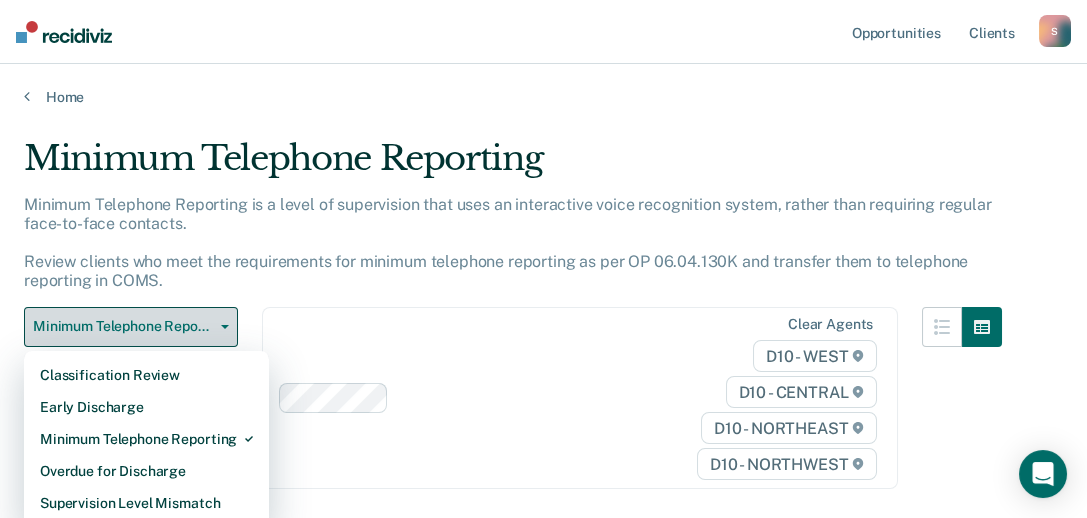 click 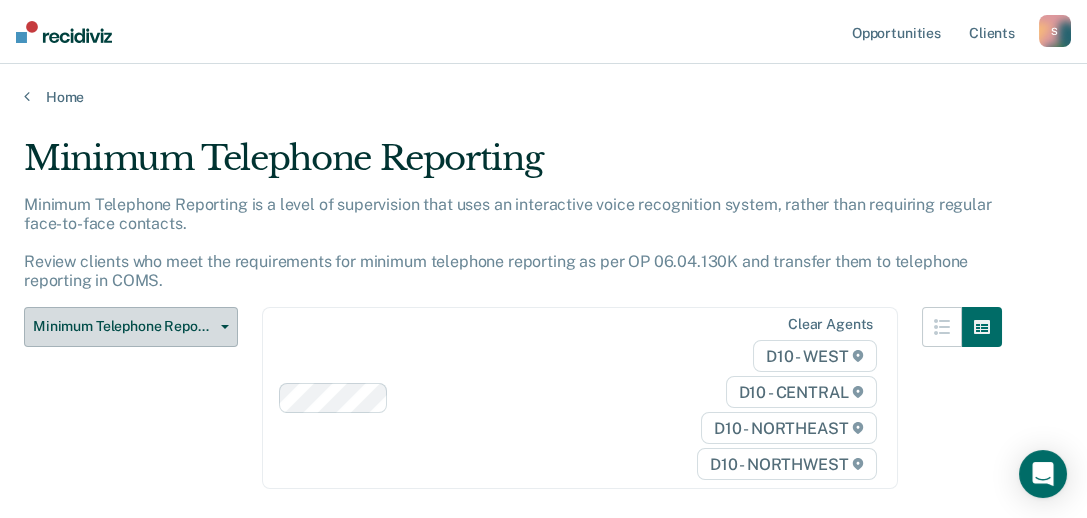 click 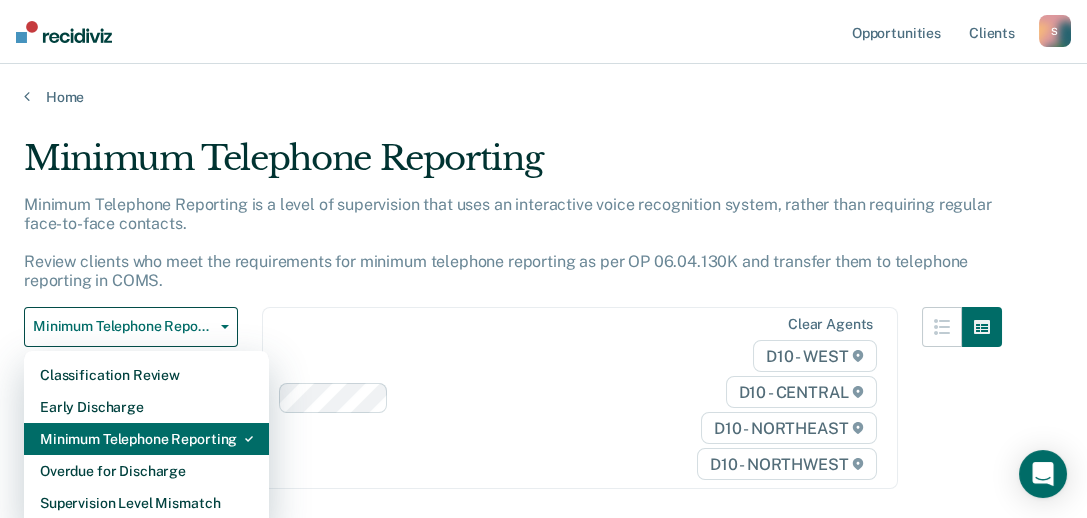 click on "Minimum Telephone Reporting" at bounding box center [146, 439] 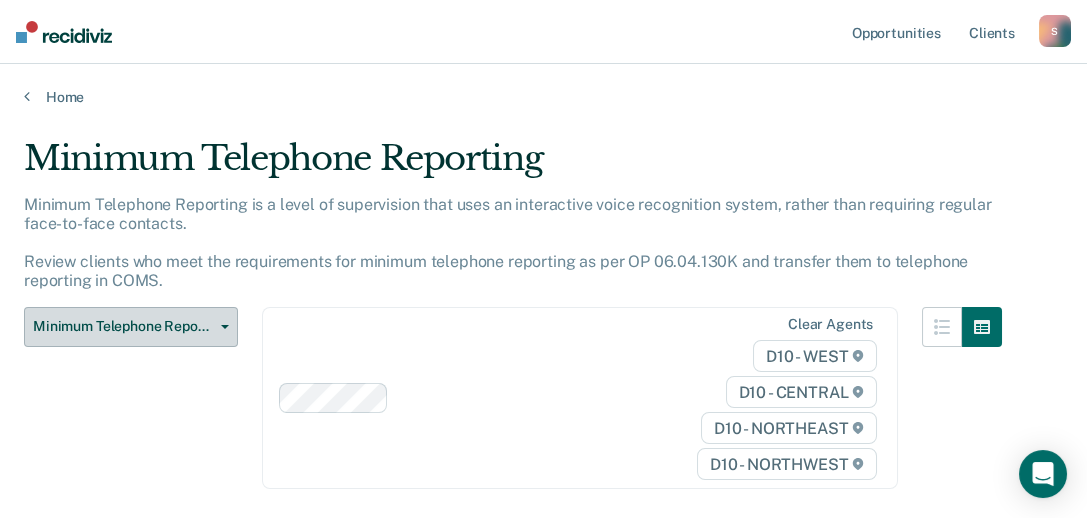 click on "Minimum Telephone Reporting" at bounding box center (131, 327) 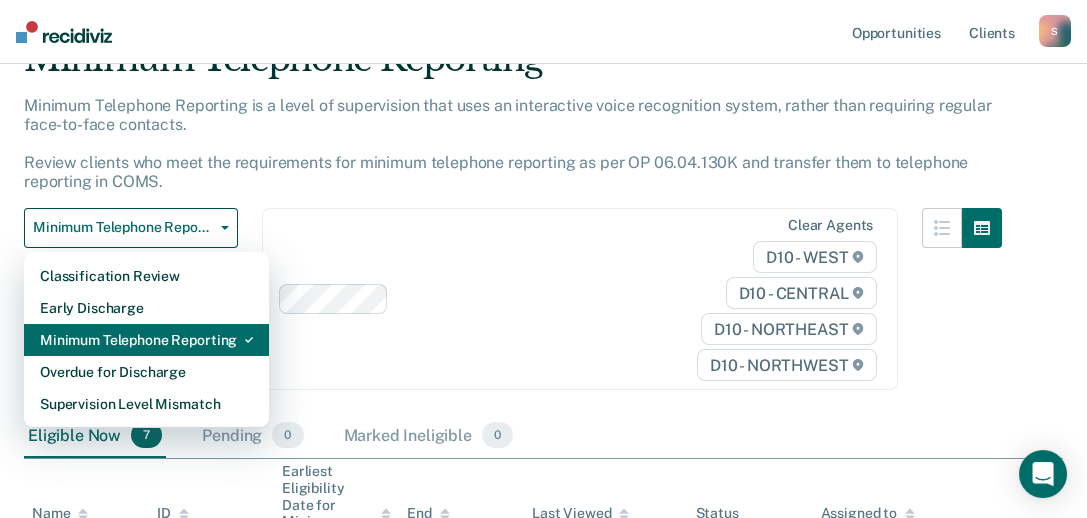 scroll, scrollTop: 200, scrollLeft: 0, axis: vertical 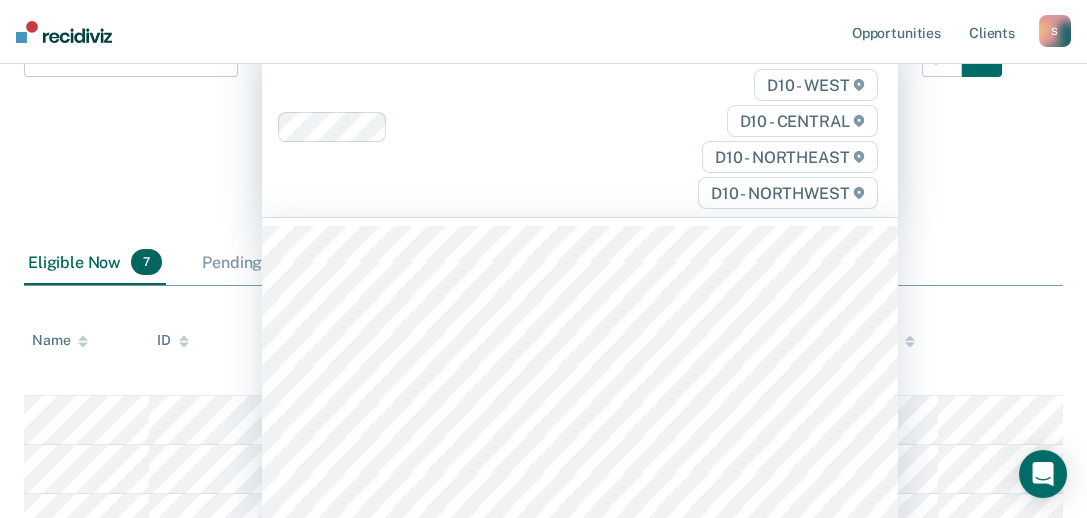 click on "318 results available. Use Up and Down to choose options, press Enter to select the currently focused option, press Escape to exit the menu, press Tab to select the option and exit the menu. Clear   agents D10 - WEST   D10 - CENTRAL   D10 - NORTHEAST   D10 - NORTHWEST" at bounding box center (580, 127) 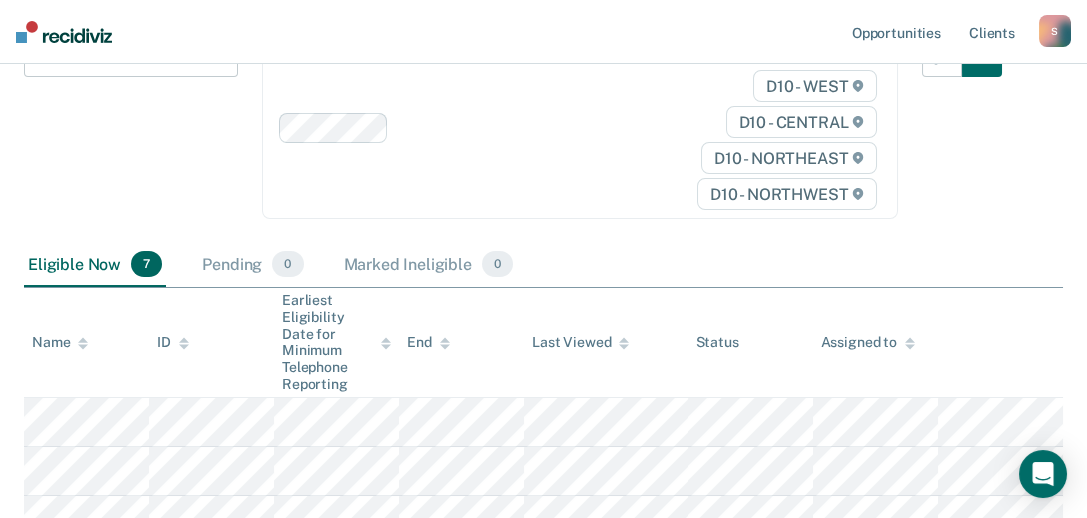 click on "Minimum Telephone Reporting Classification Review Early Discharge Minimum Telephone Reporting Overdue for Discharge Supervision Level Mismatch" at bounding box center (131, 140) 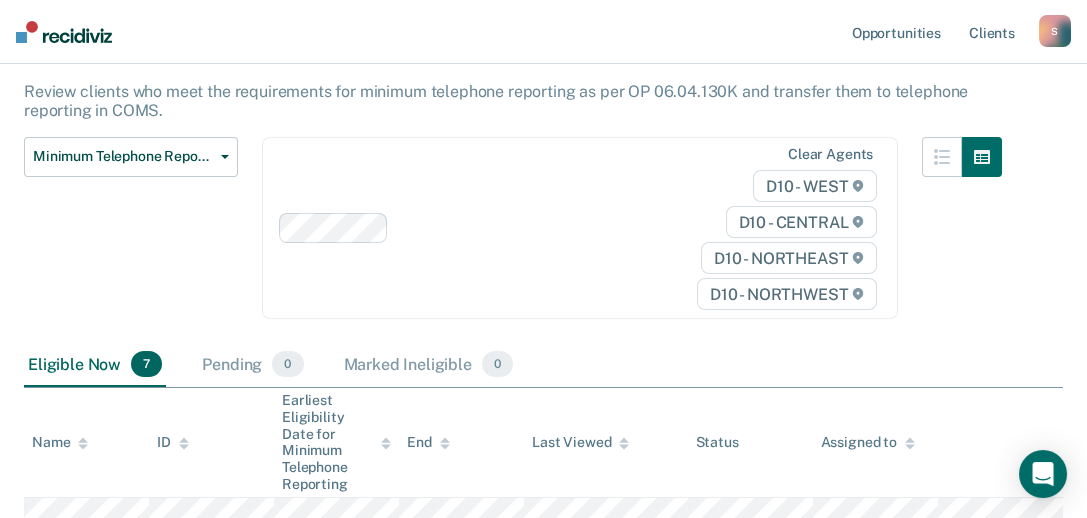 scroll, scrollTop: 0, scrollLeft: 0, axis: both 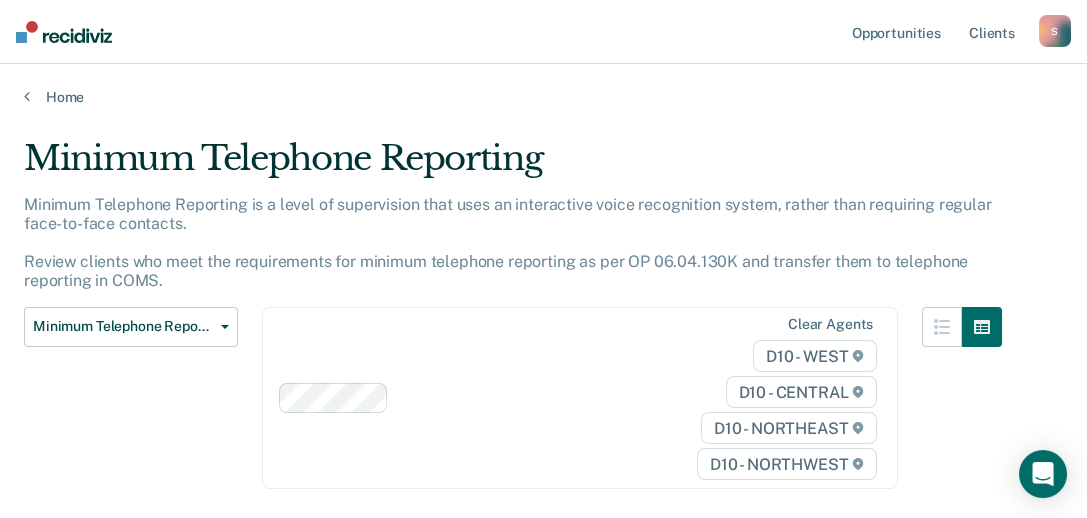 click on "Minimum Telephone Reporting" at bounding box center (513, 166) 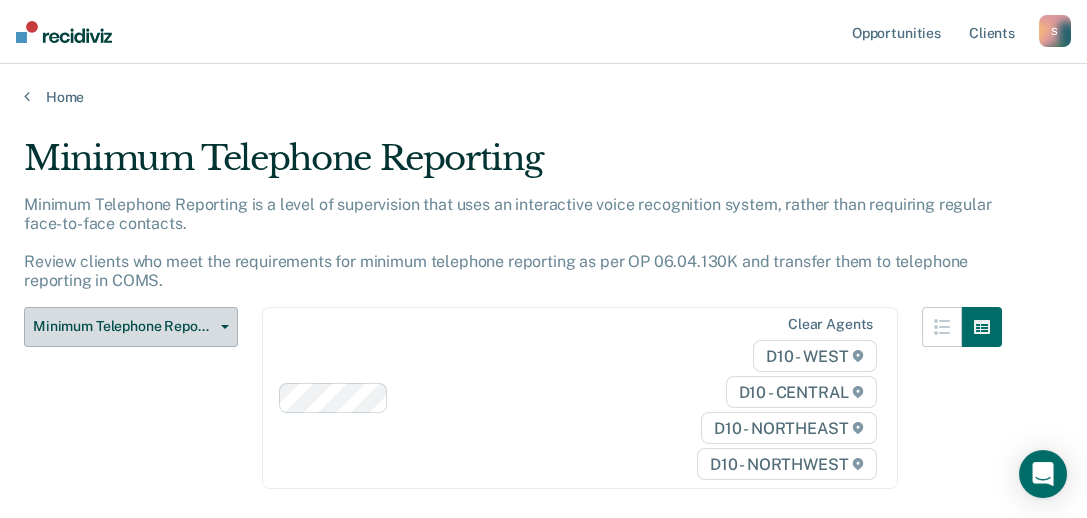click on "Minimum Telephone Reporting" at bounding box center (131, 327) 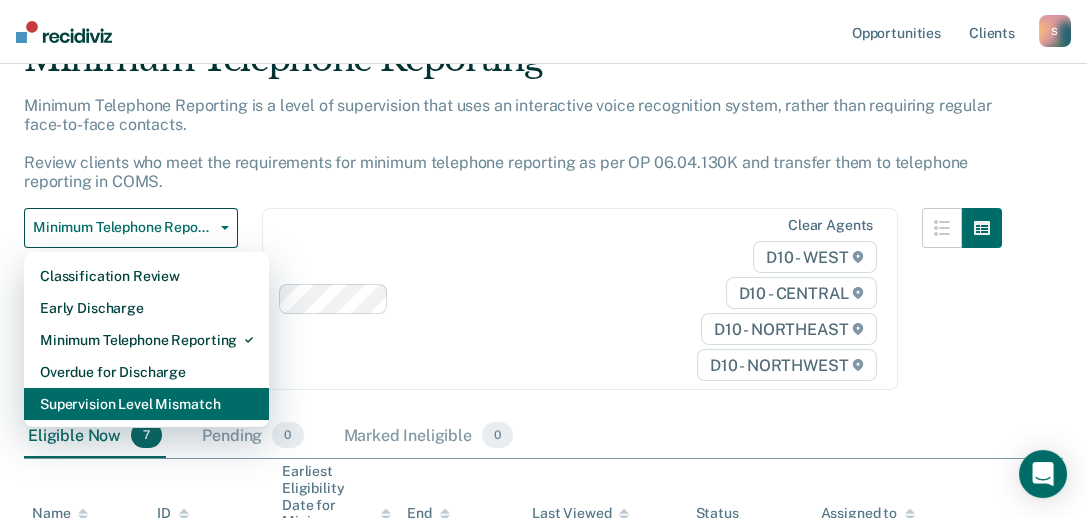 scroll, scrollTop: 200, scrollLeft: 0, axis: vertical 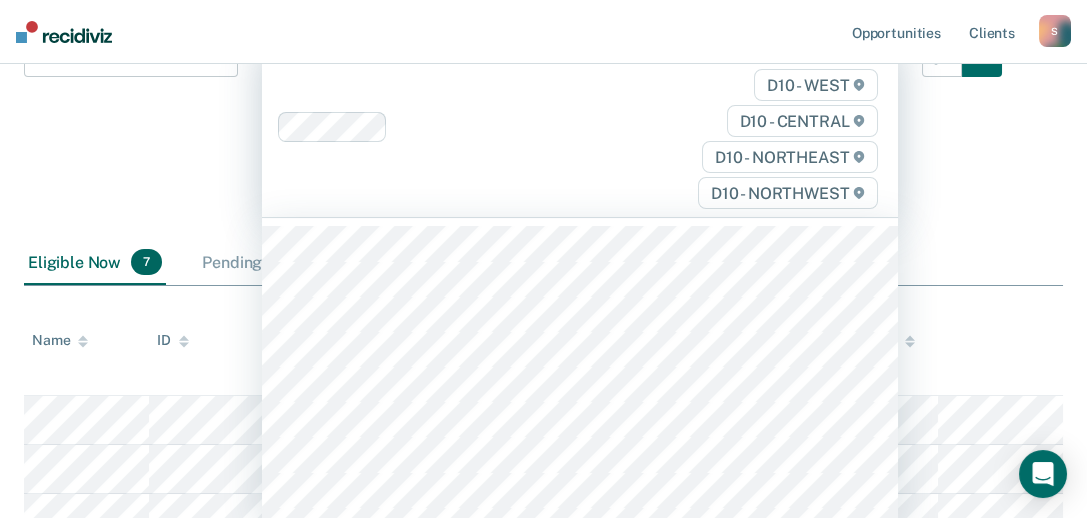 click on "318 results available. Use Up and Down to choose options, press Enter to select the currently focused option, press Escape to exit the menu, press Tab to select the option and exit the menu. Clear   agents D10 - WEST   D10 - CENTRAL   D10 - NORTHEAST   D10 - NORTHWEST" at bounding box center (580, 127) 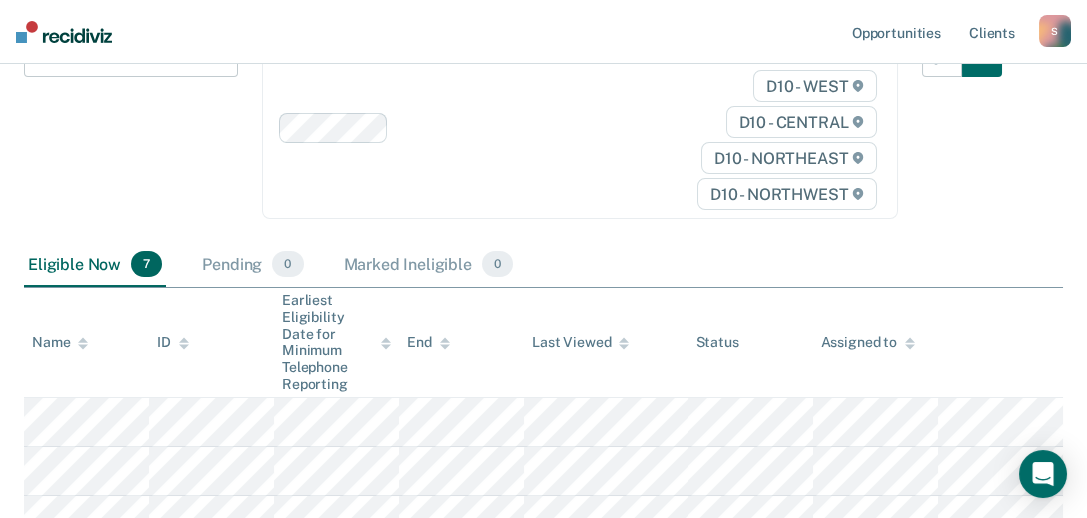click at bounding box center (962, 140) 